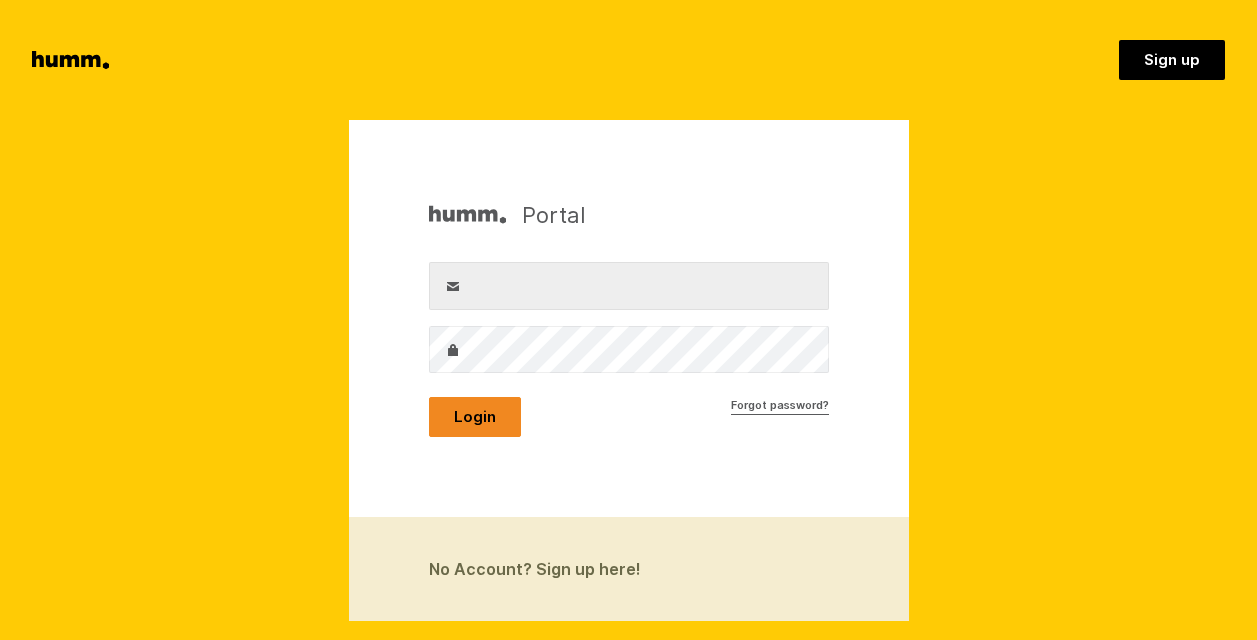 scroll, scrollTop: 0, scrollLeft: 0, axis: both 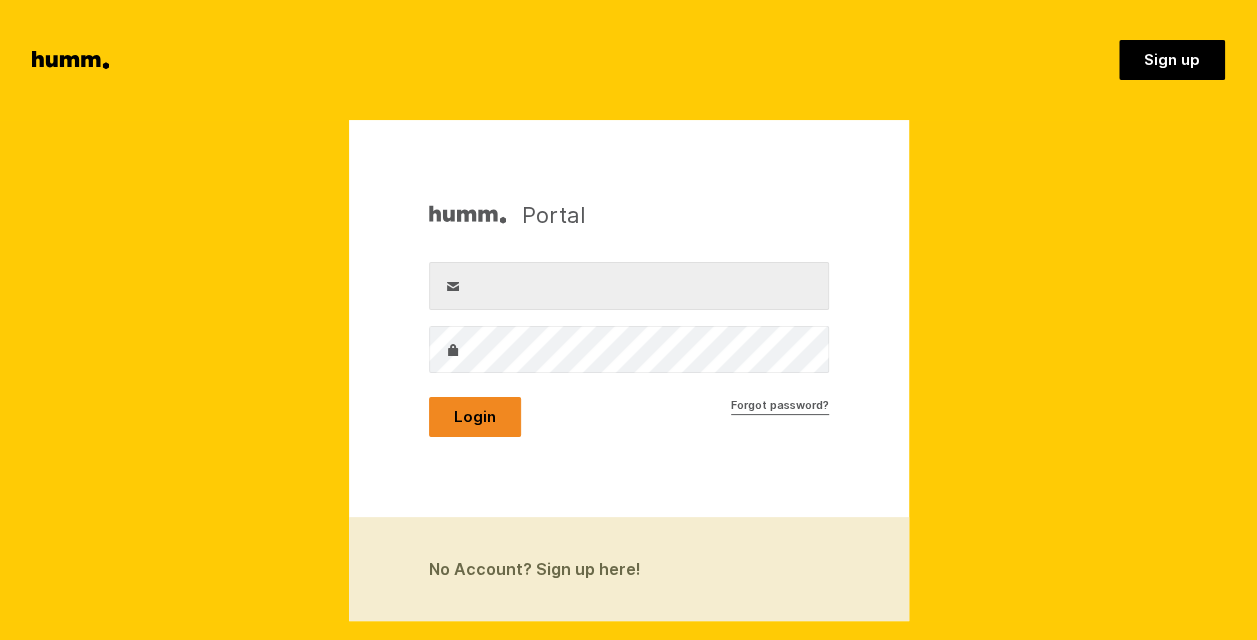 type on "[EMAIL]" 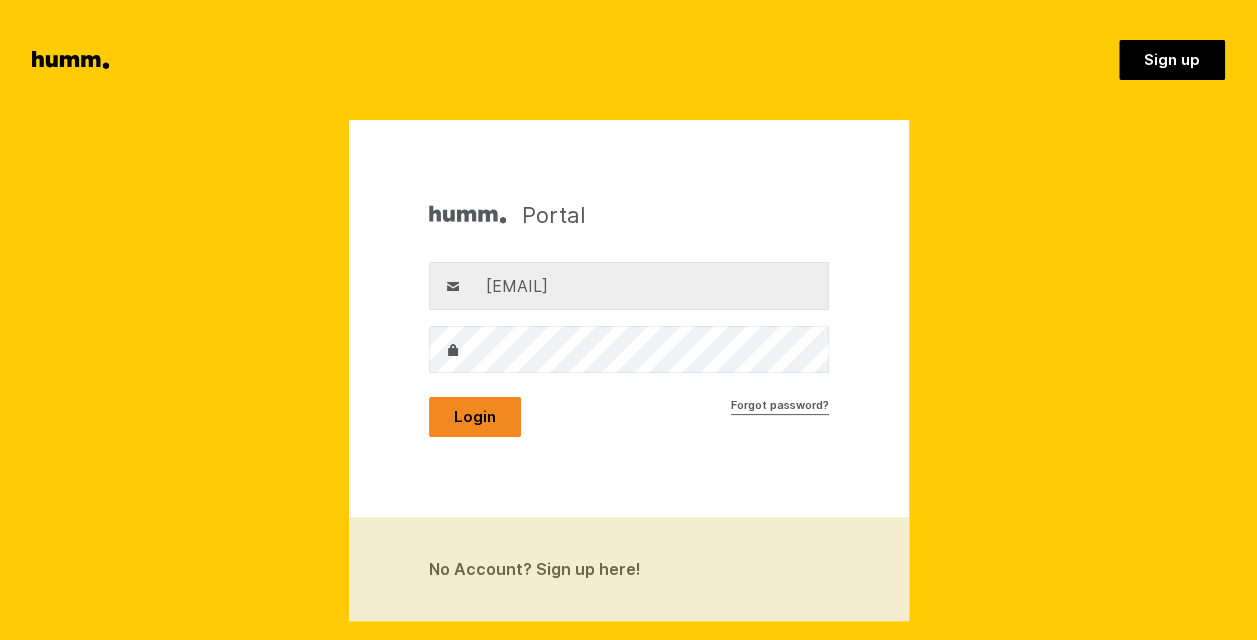 click on "Login" at bounding box center (475, 417) 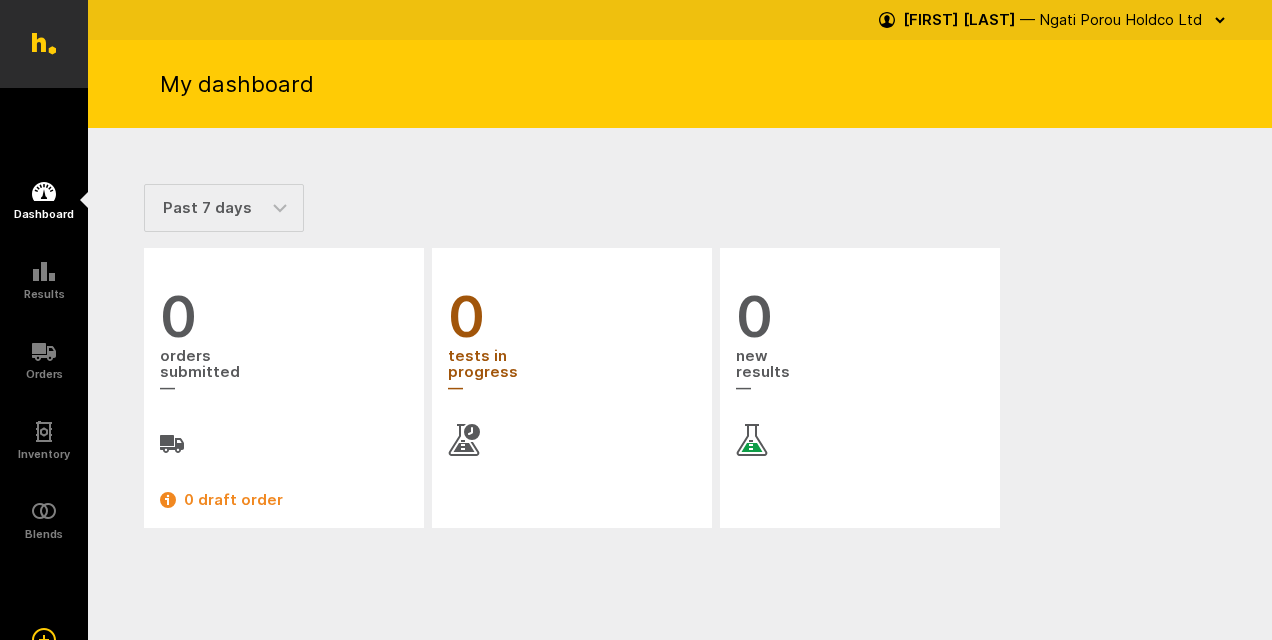 scroll, scrollTop: 0, scrollLeft: 0, axis: both 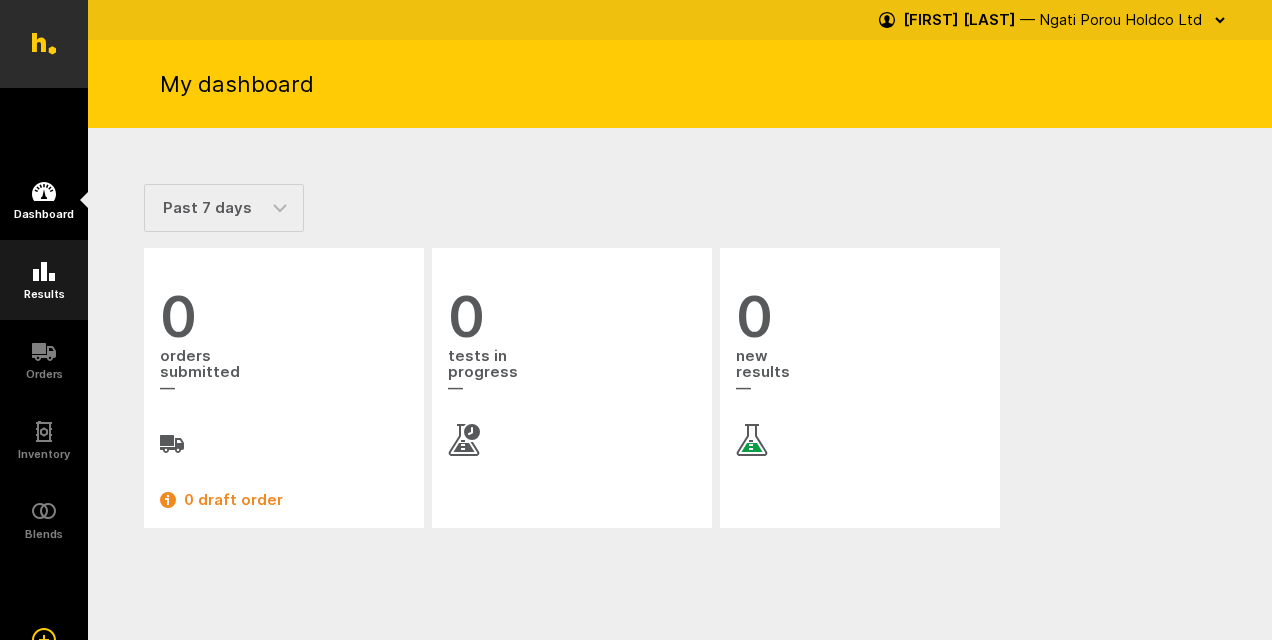 click 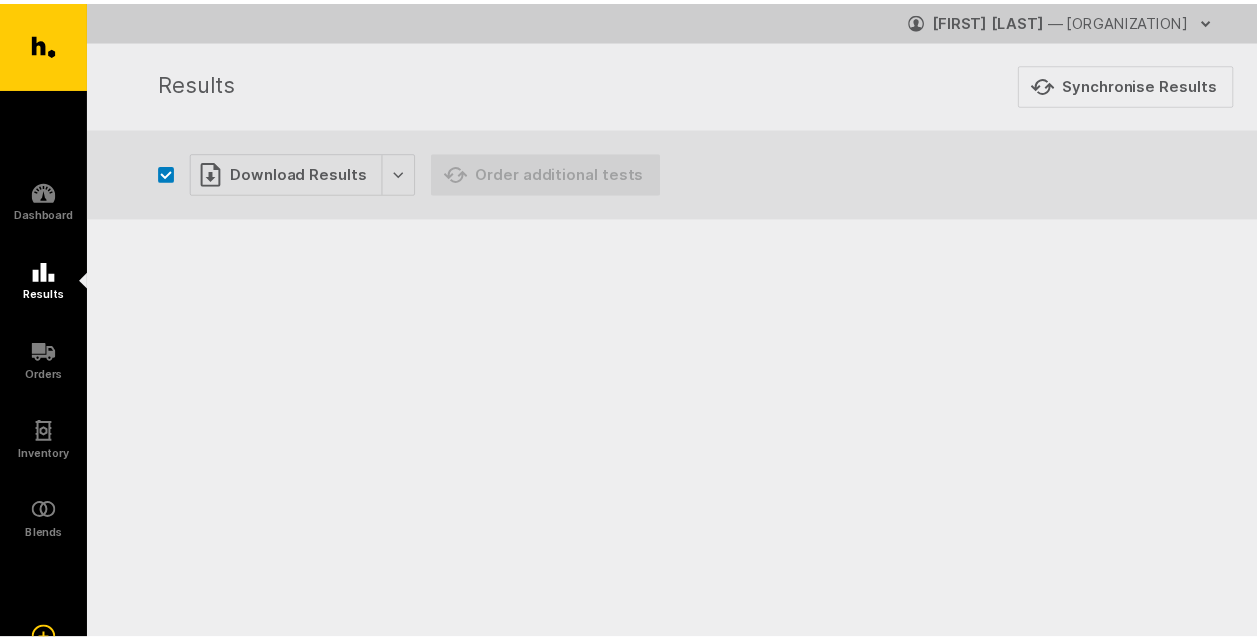 scroll, scrollTop: 0, scrollLeft: 0, axis: both 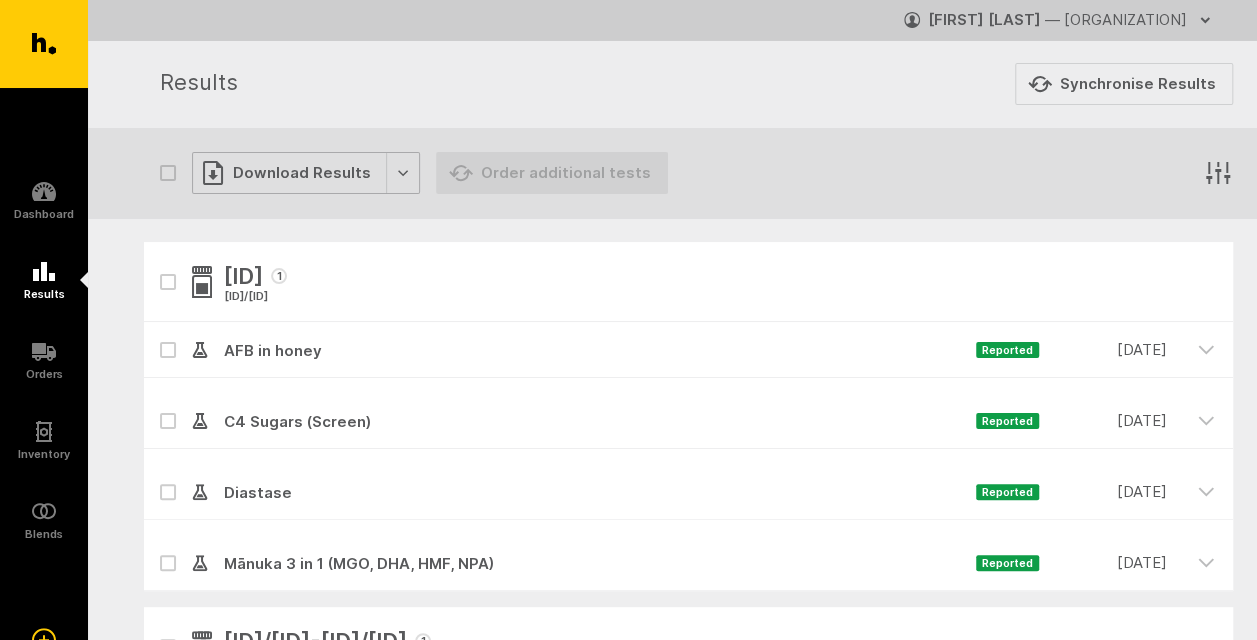 click on "Download Results" at bounding box center (306, 173) 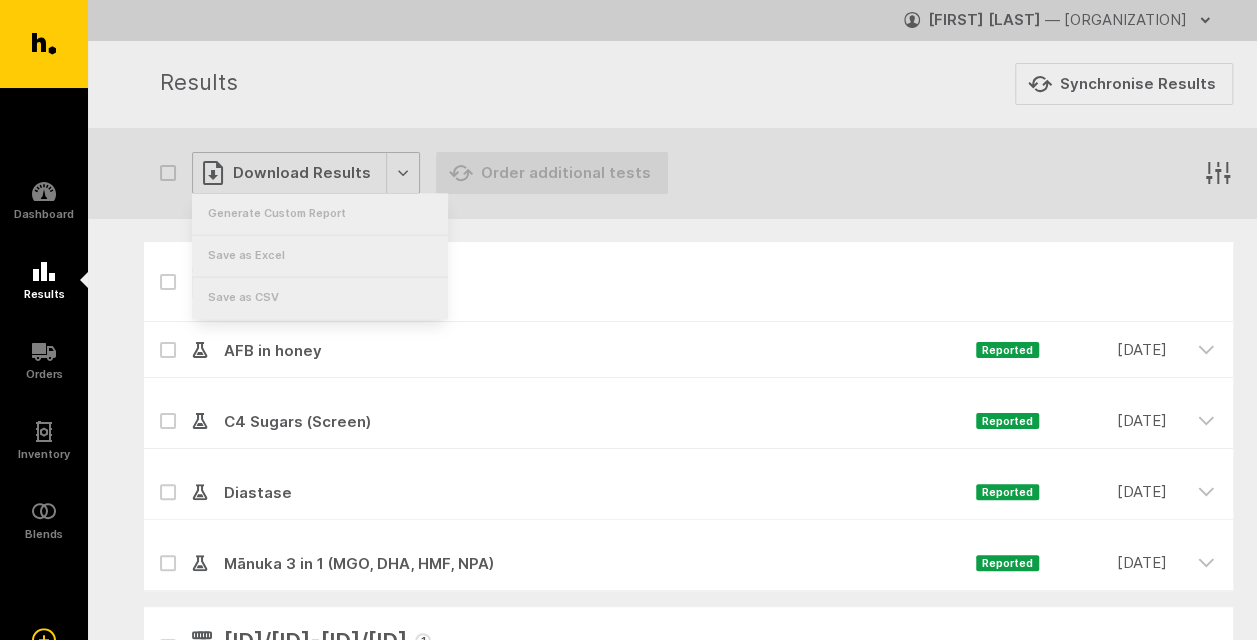 click on "Download Results" at bounding box center [306, 173] 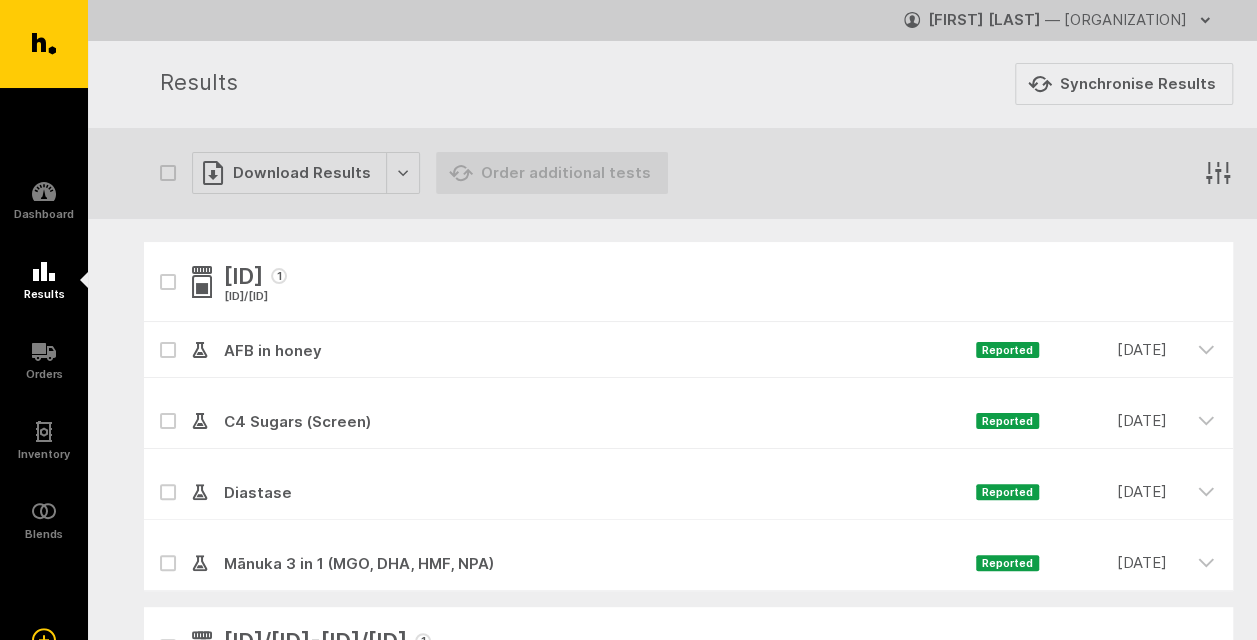 click 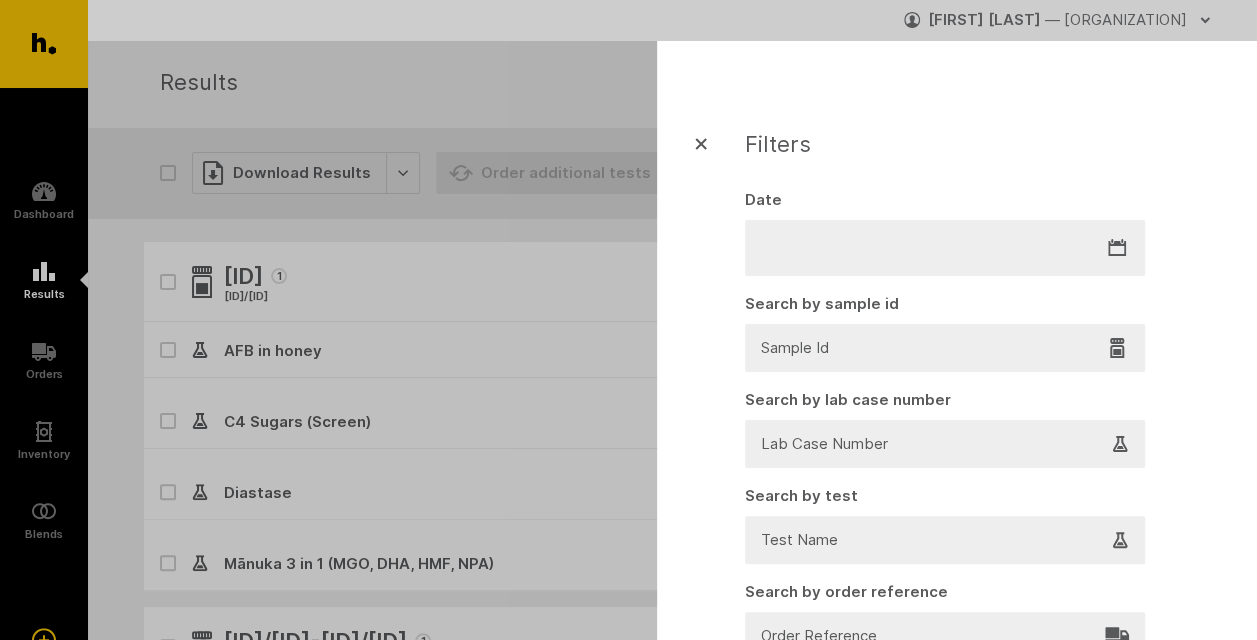 click at bounding box center (945, 348) 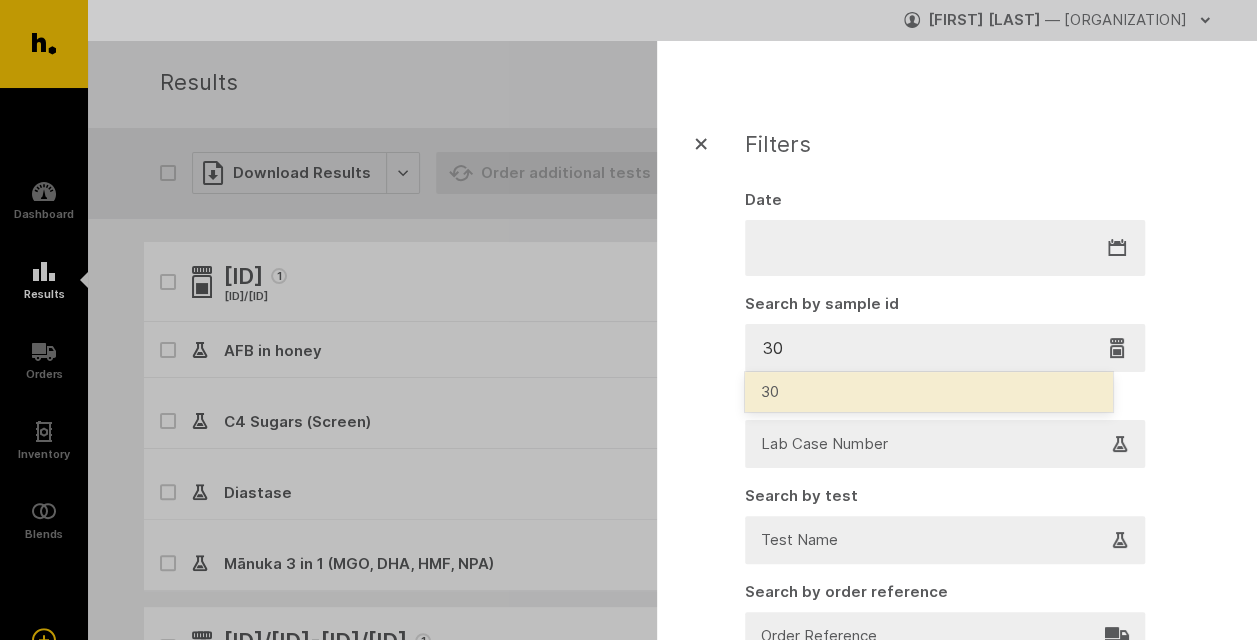 type on "[NUMBER]" 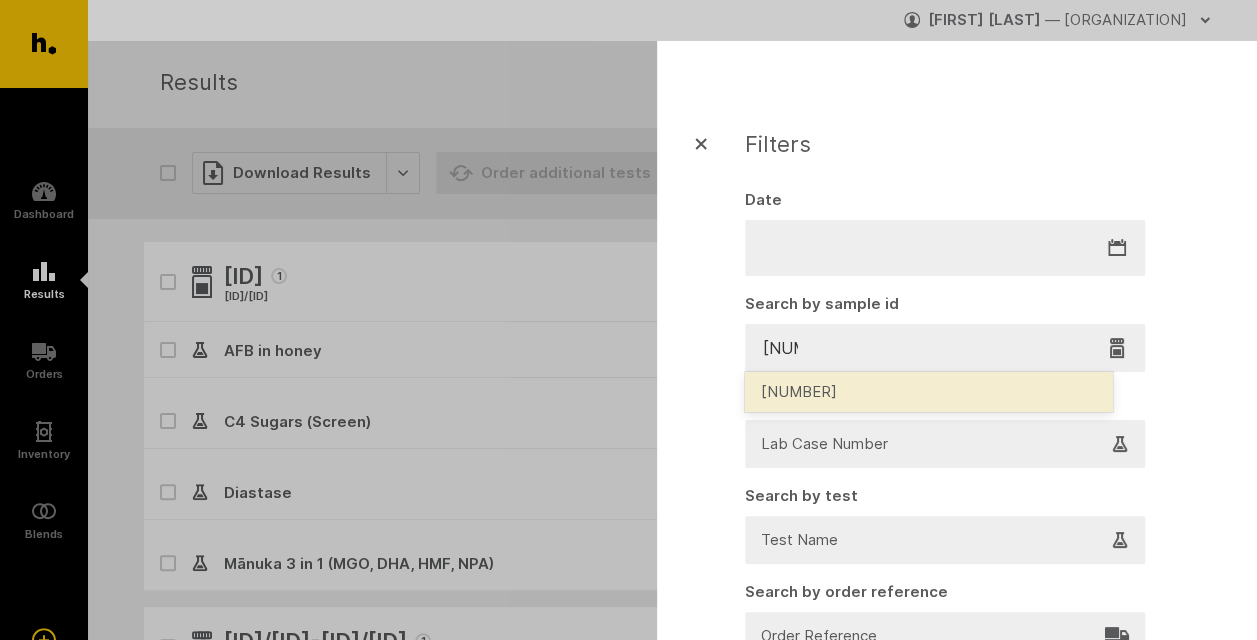 type 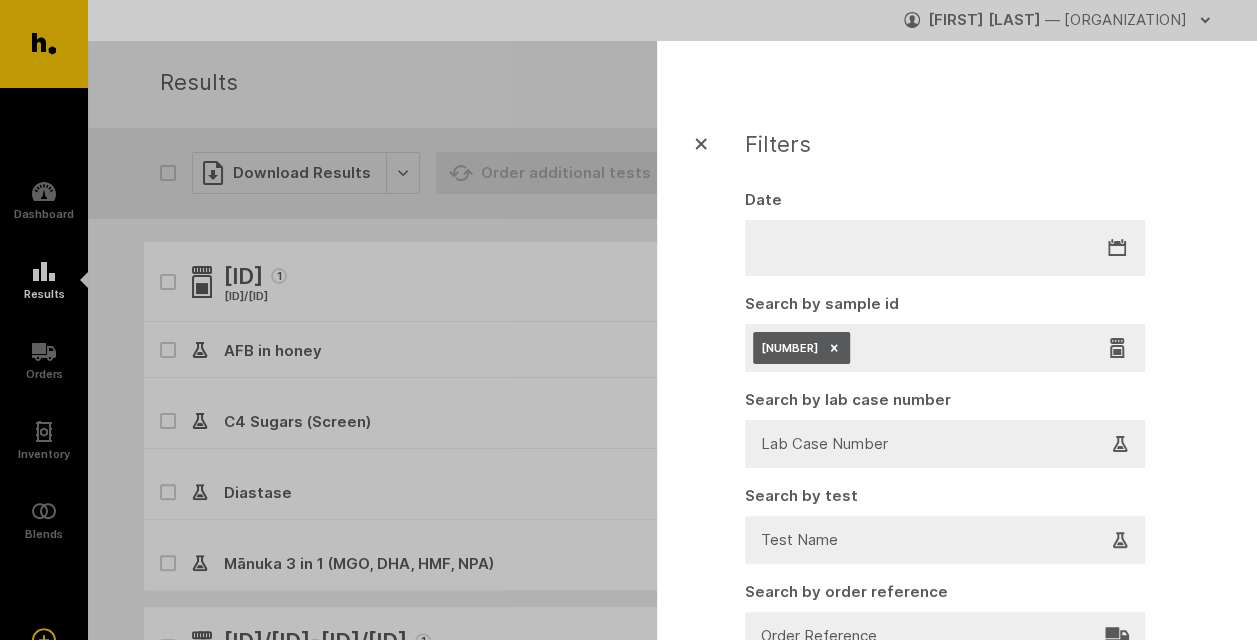 click 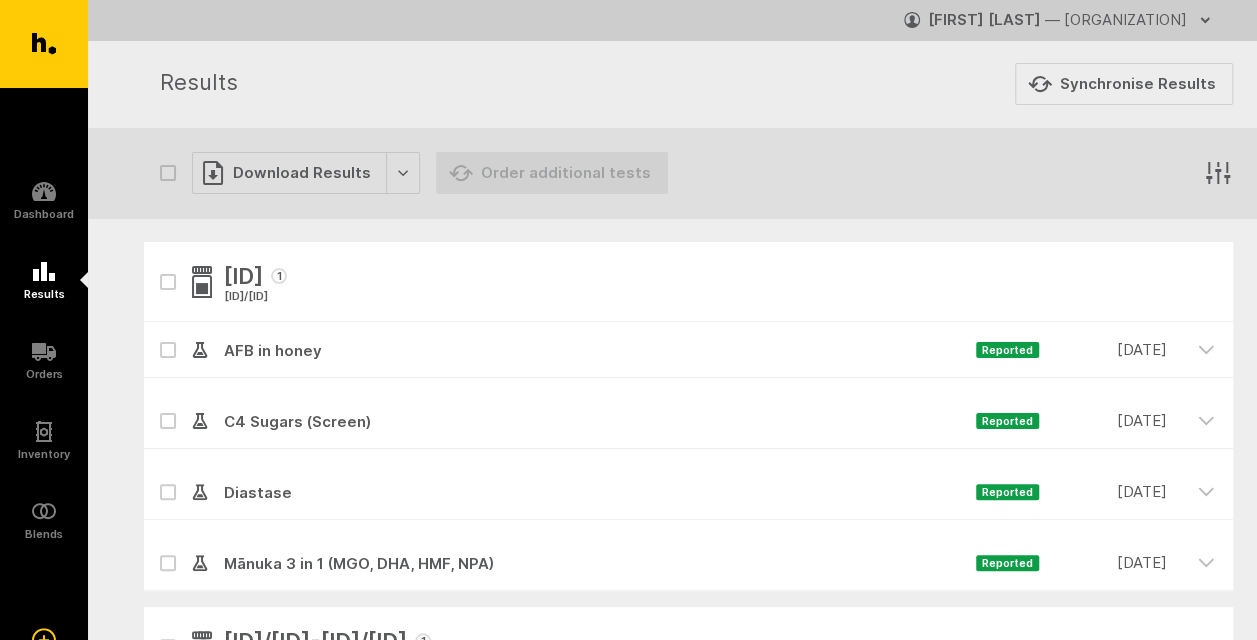 click 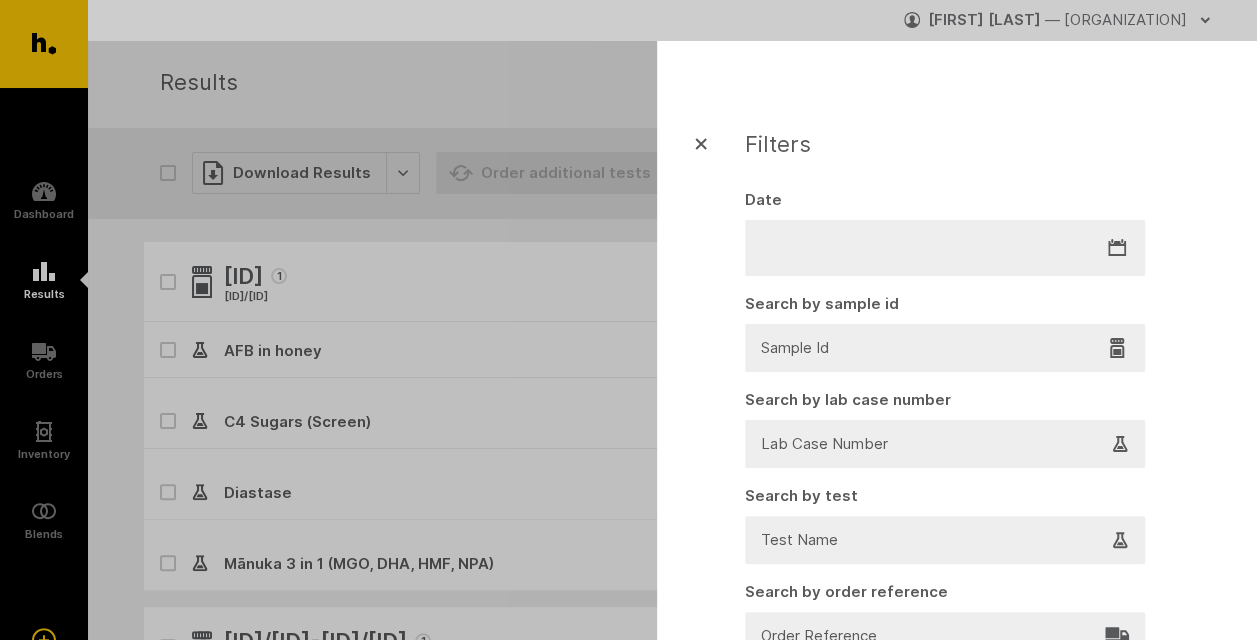 click at bounding box center (945, 348) 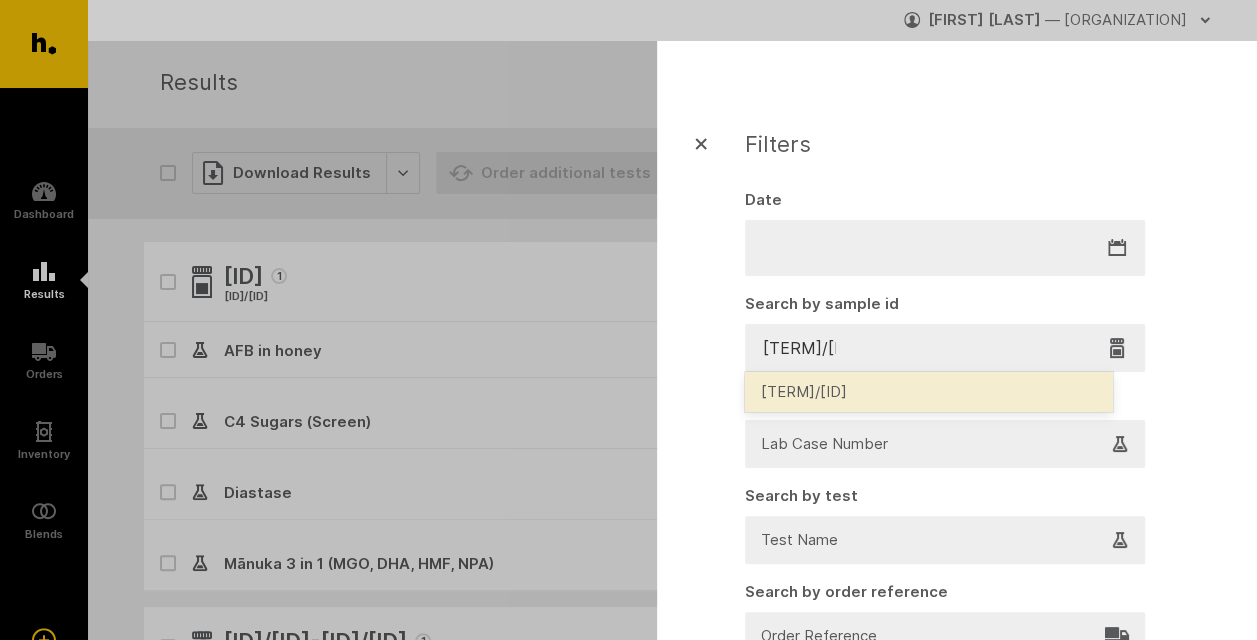 type on "[ID]" 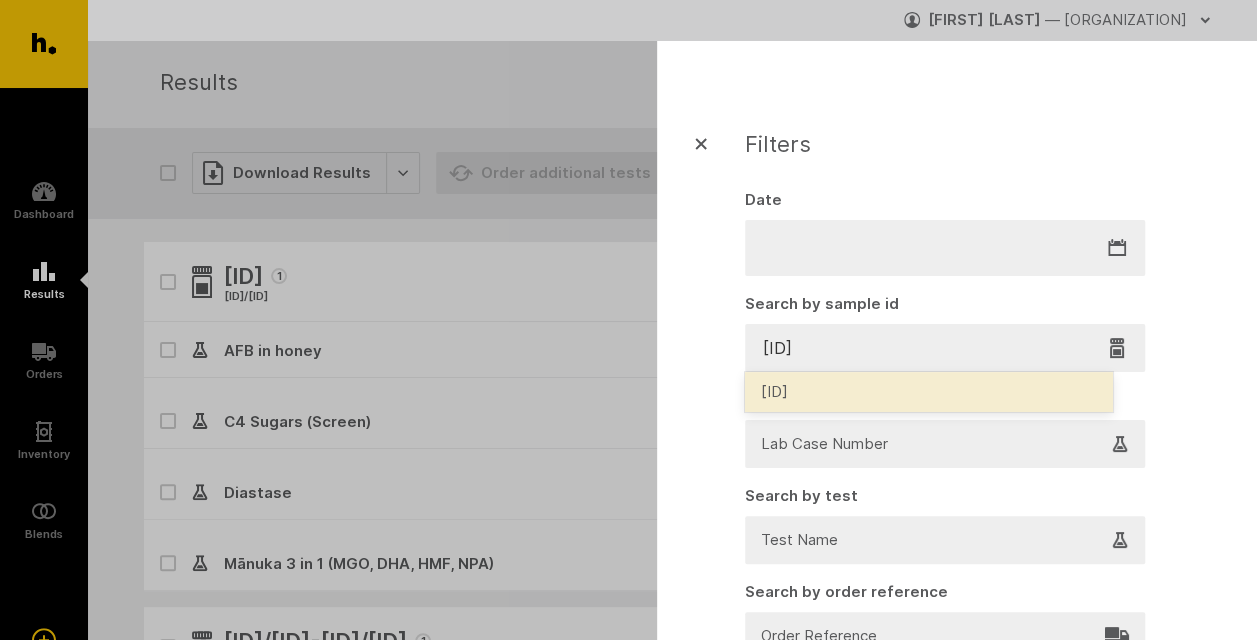 click on "[ID]" at bounding box center (929, 392) 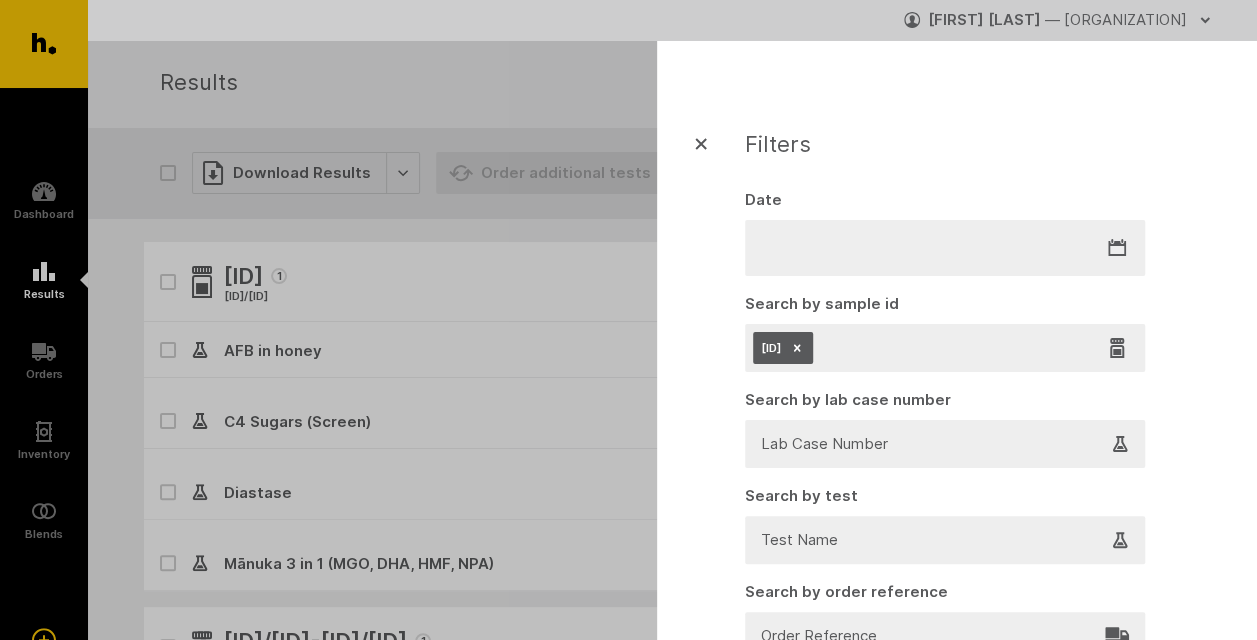 scroll, scrollTop: 171, scrollLeft: 0, axis: vertical 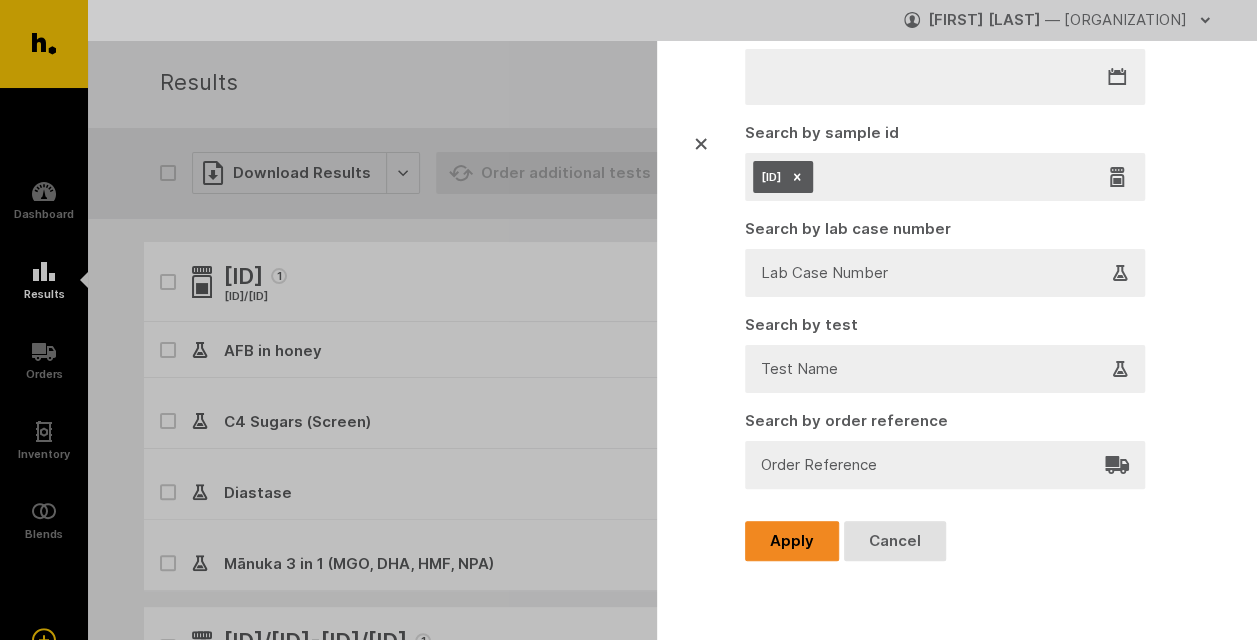 click on "Apply" at bounding box center (792, 541) 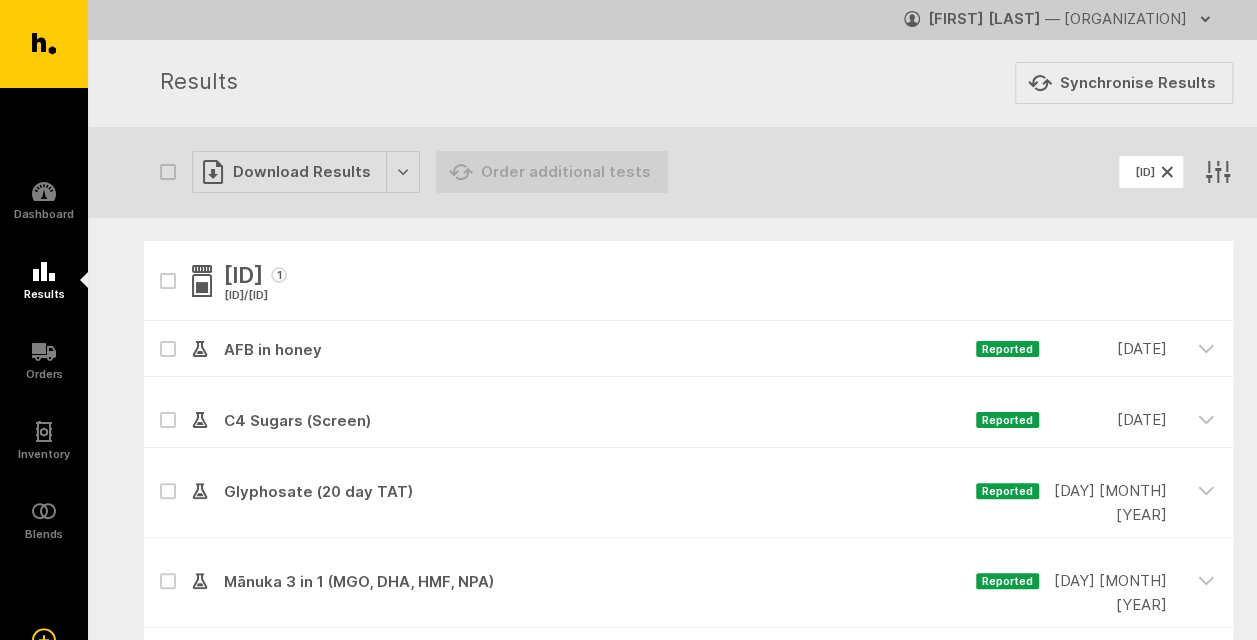 scroll, scrollTop: 0, scrollLeft: 0, axis: both 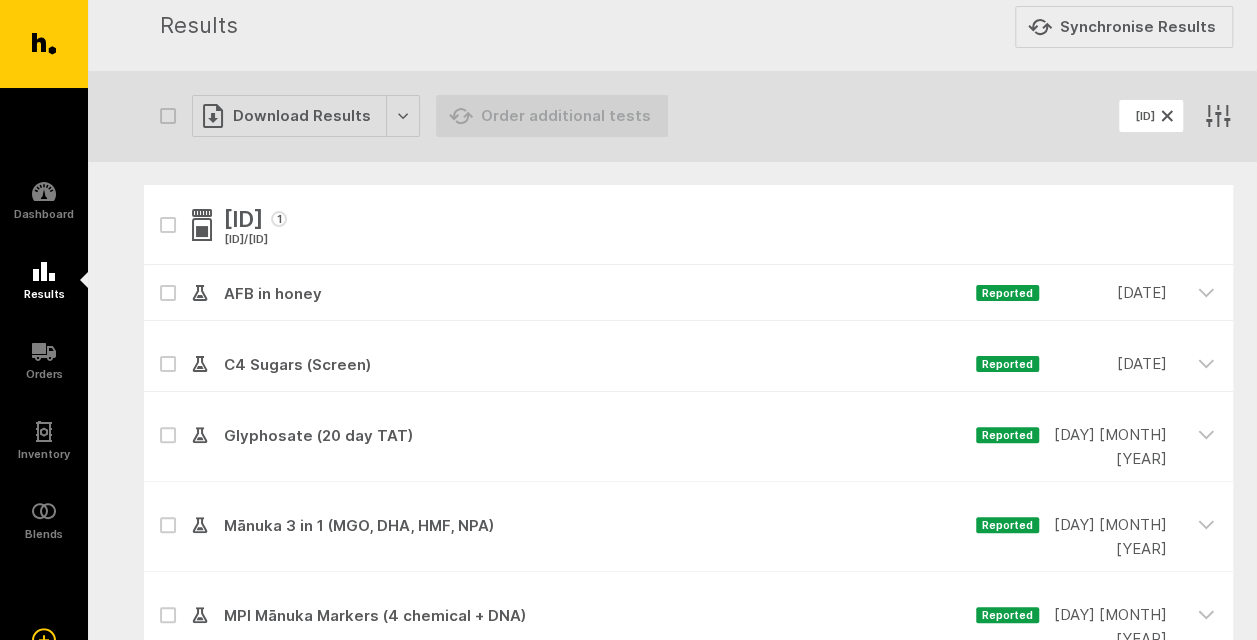 click 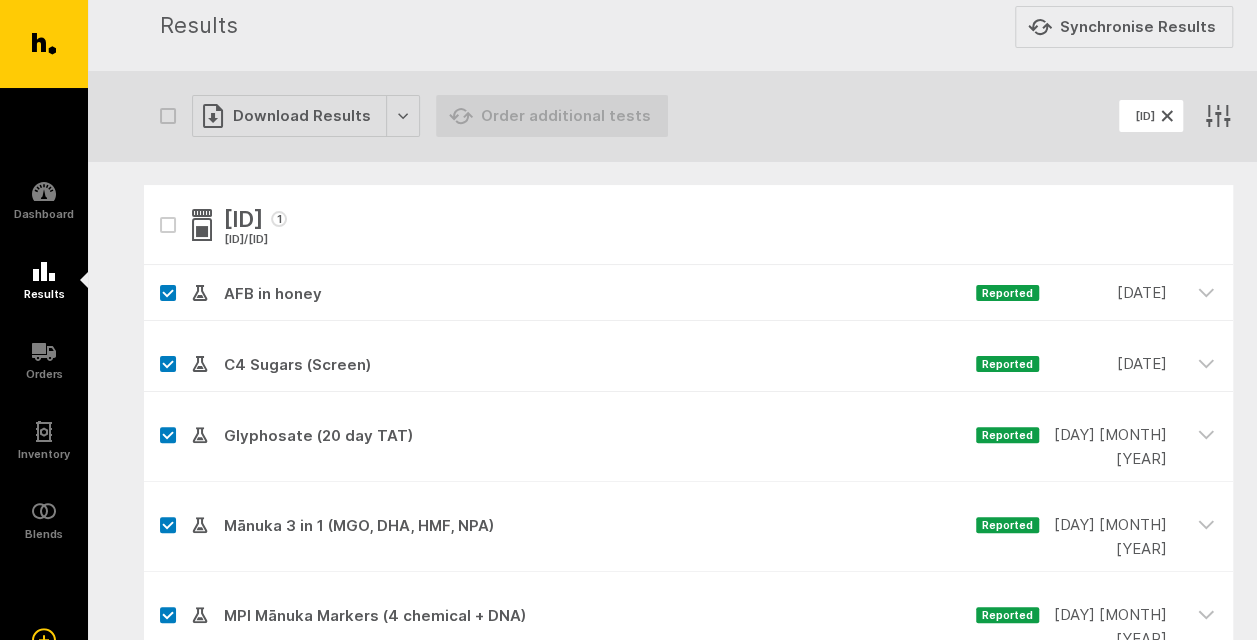 checkbox on "true" 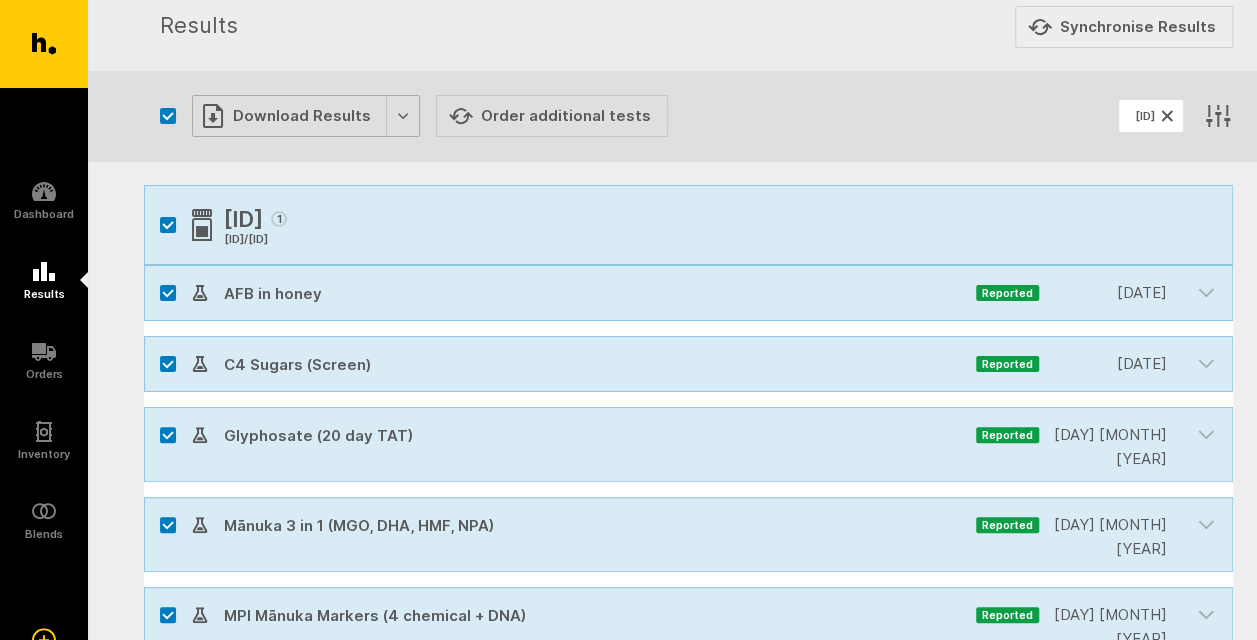 click on "Download Results" at bounding box center (306, 116) 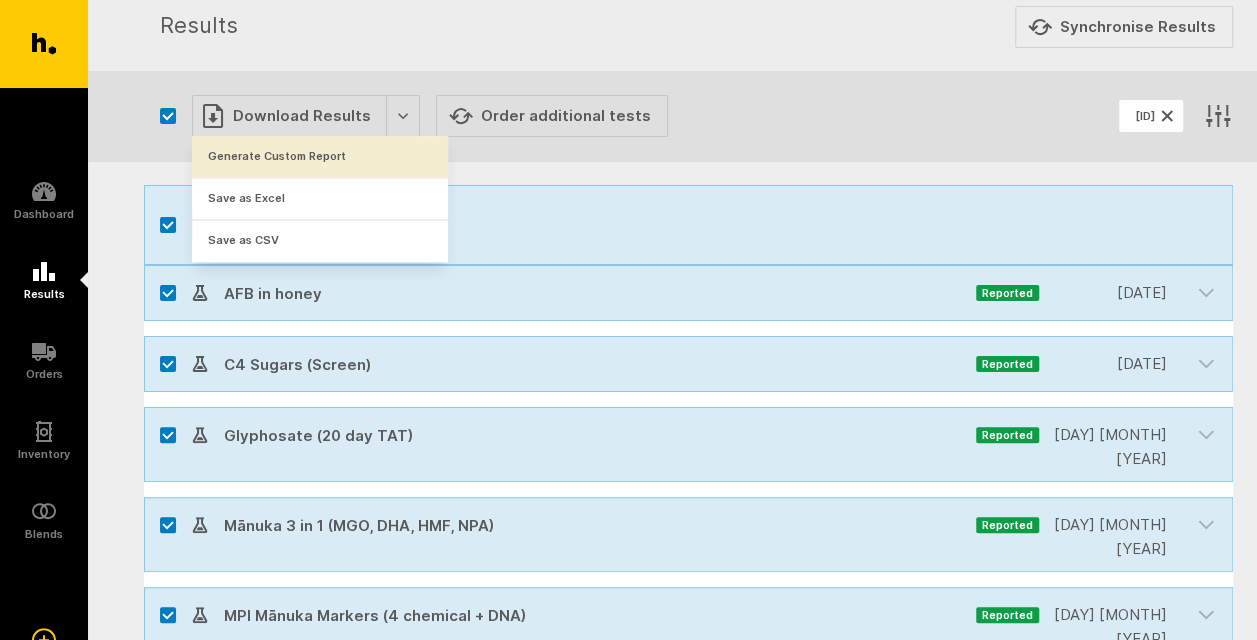 click on "Generate Custom Report" at bounding box center (320, 156) 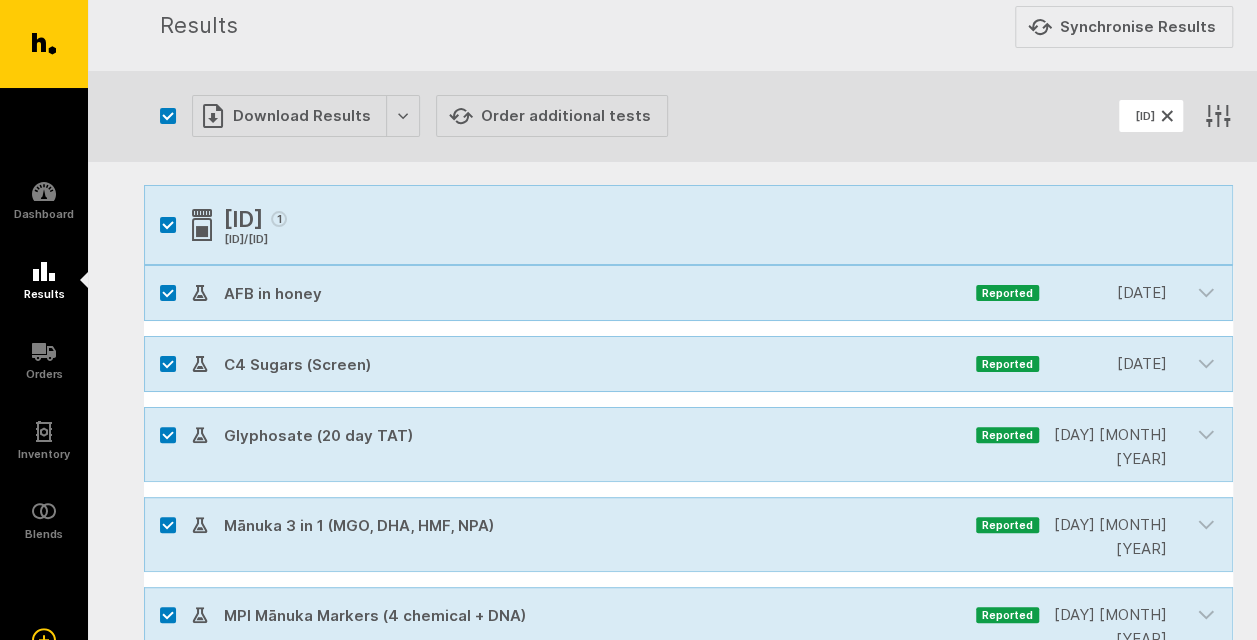 click 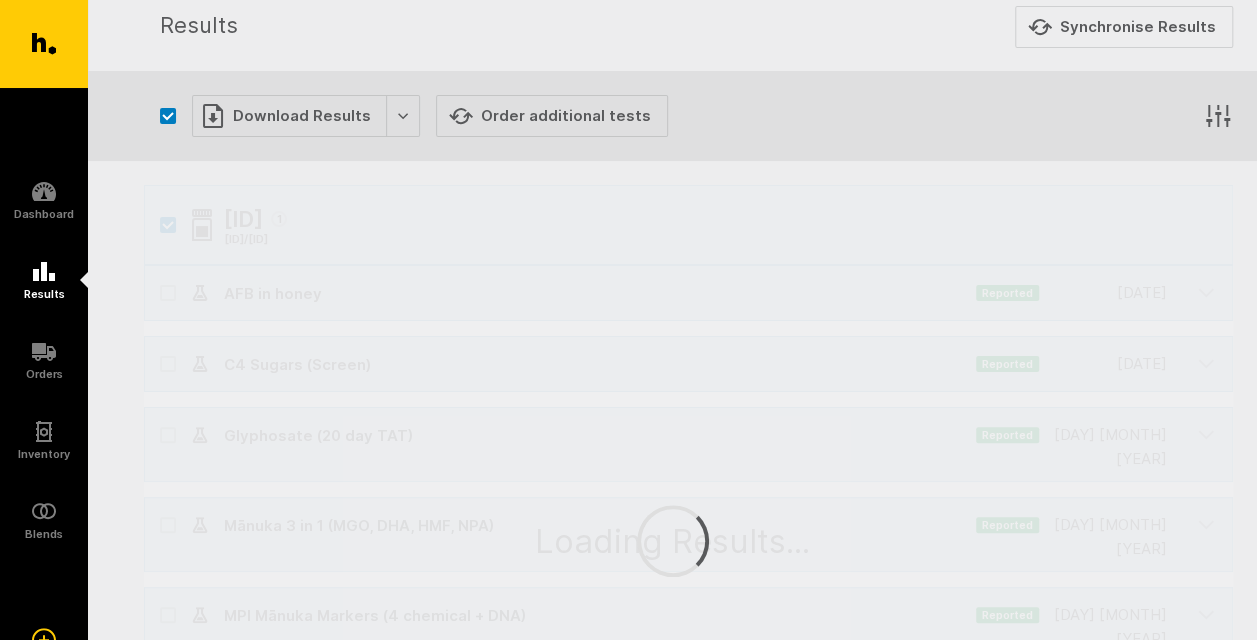 checkbox on "false" 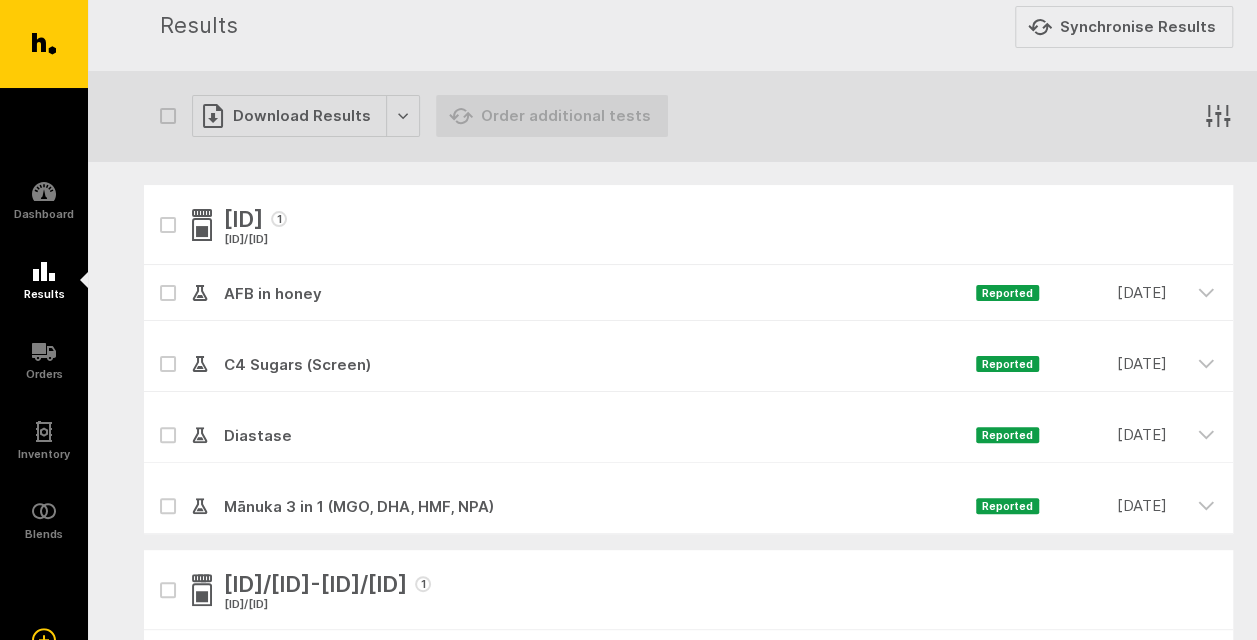 click 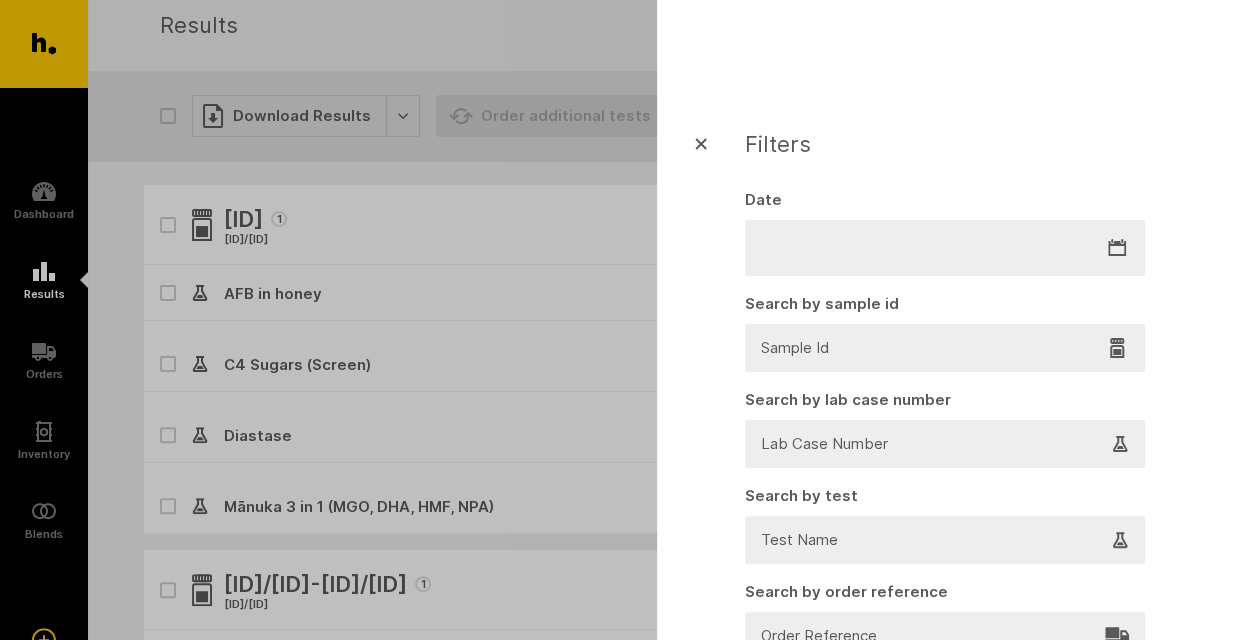 click at bounding box center [945, 348] 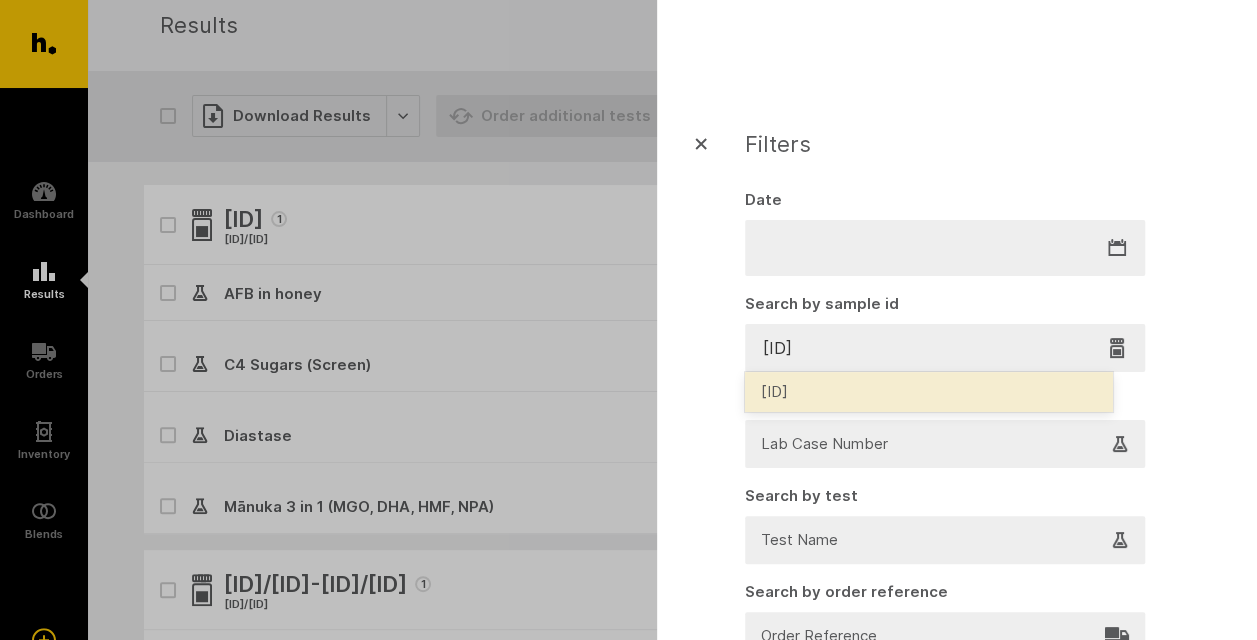 type on "[TERM]/[ID]" 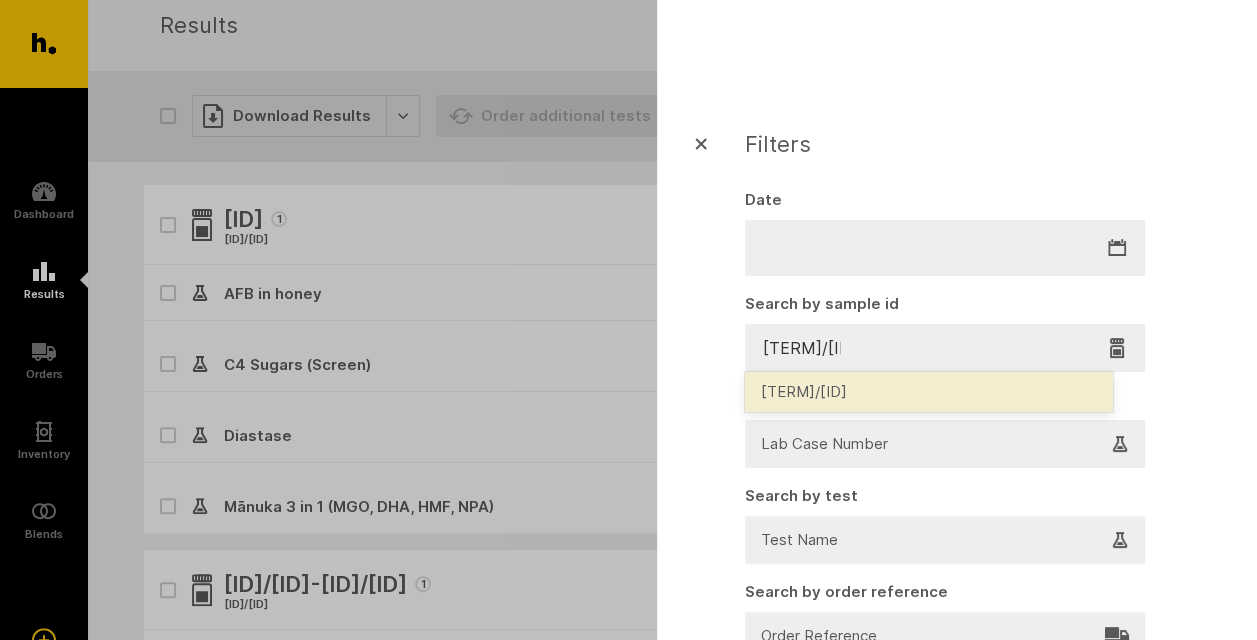click on "[TERM]/[ID]" at bounding box center (929, 392) 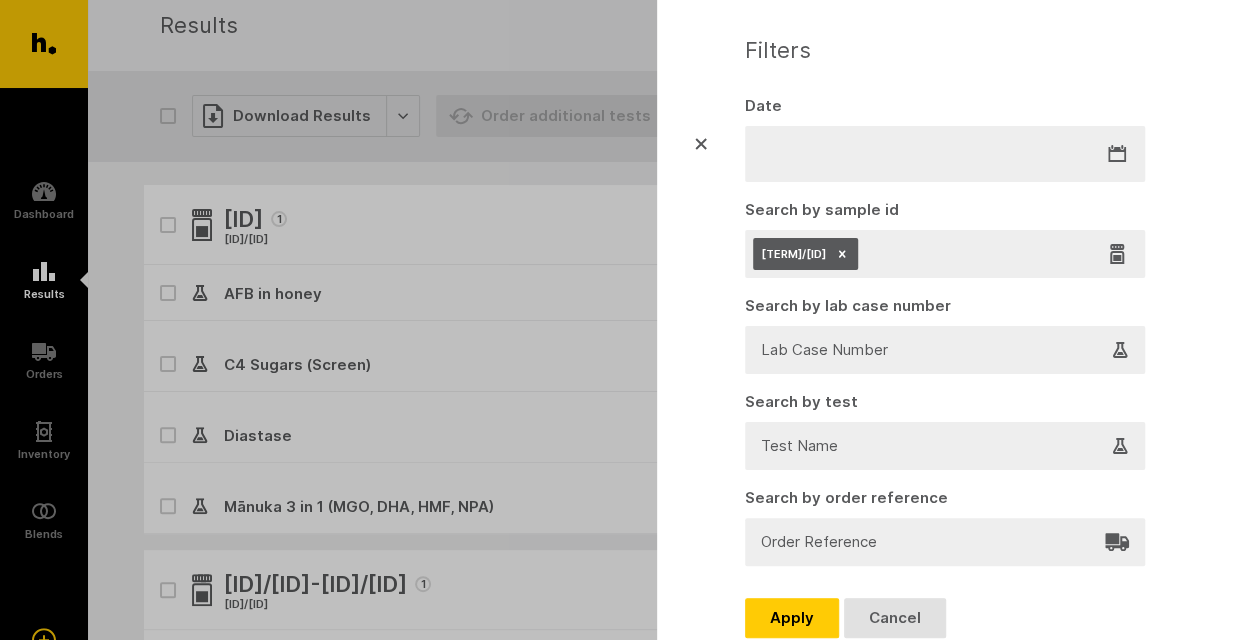 scroll, scrollTop: 171, scrollLeft: 0, axis: vertical 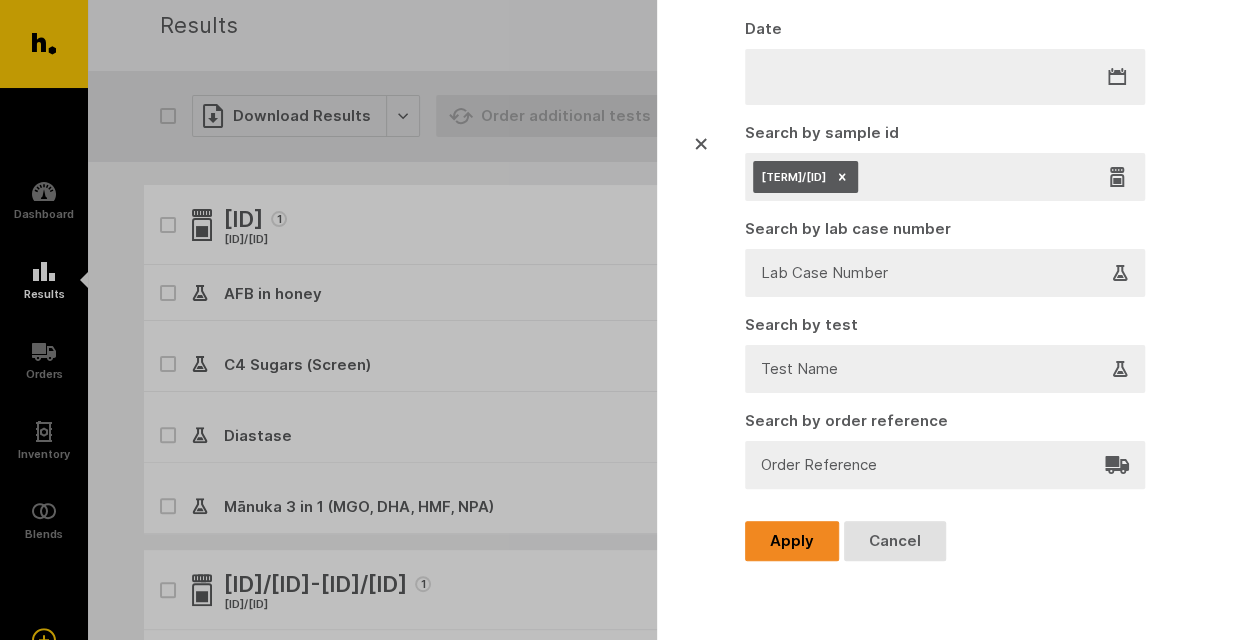click on "Apply" at bounding box center (792, 541) 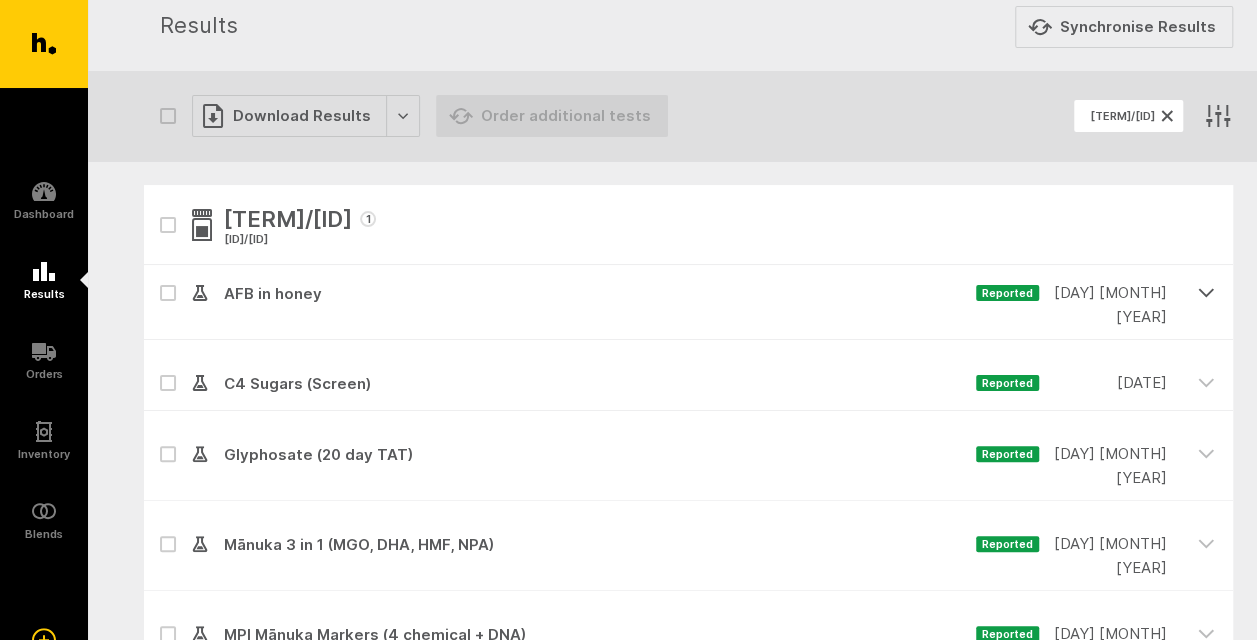 click 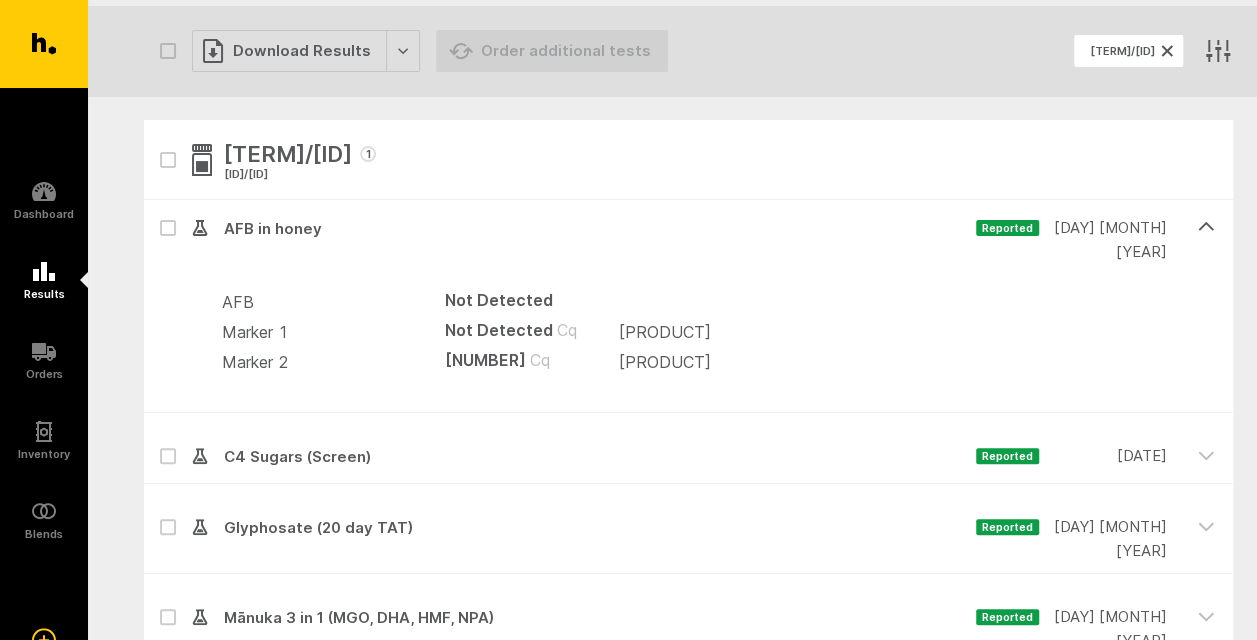 scroll, scrollTop: 0, scrollLeft: 0, axis: both 